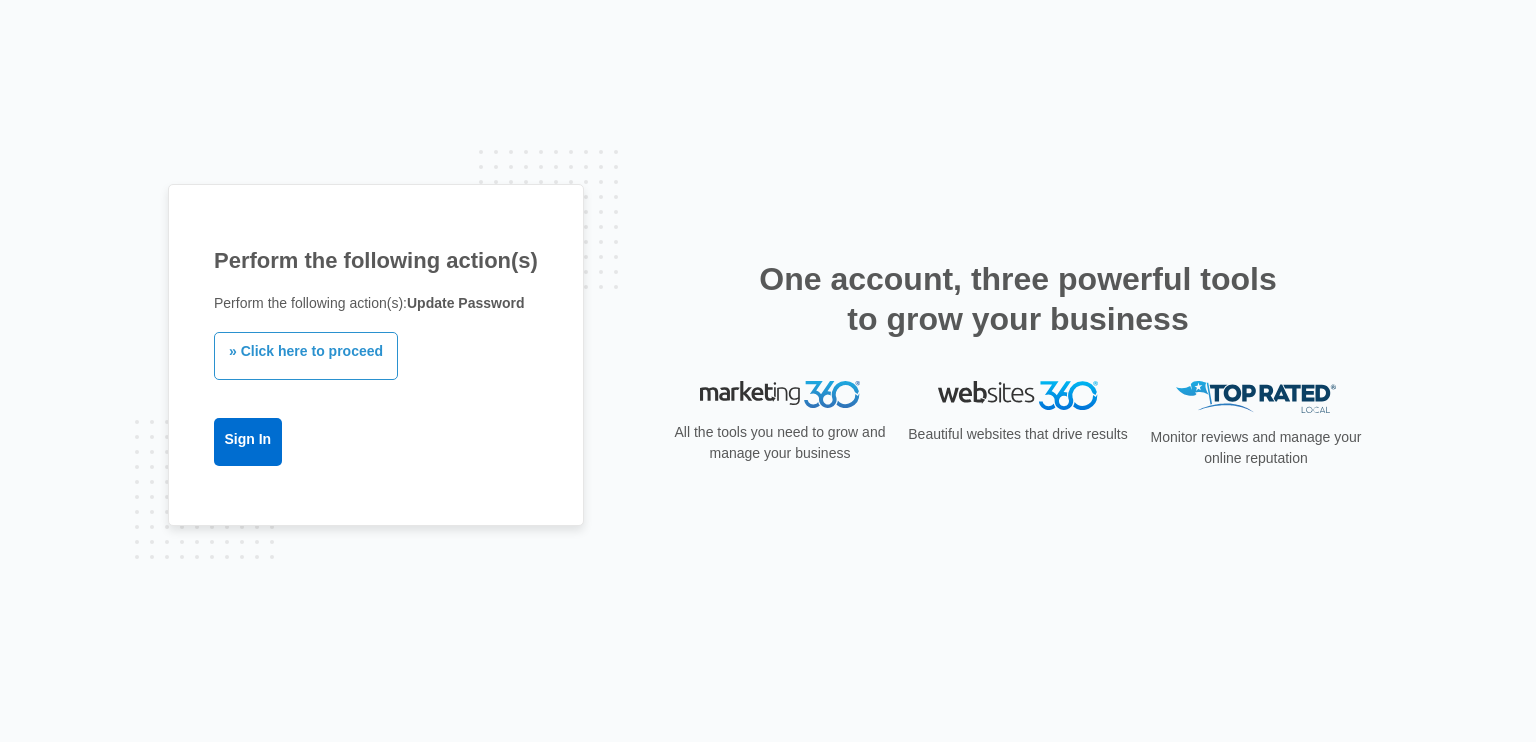 scroll, scrollTop: 0, scrollLeft: 0, axis: both 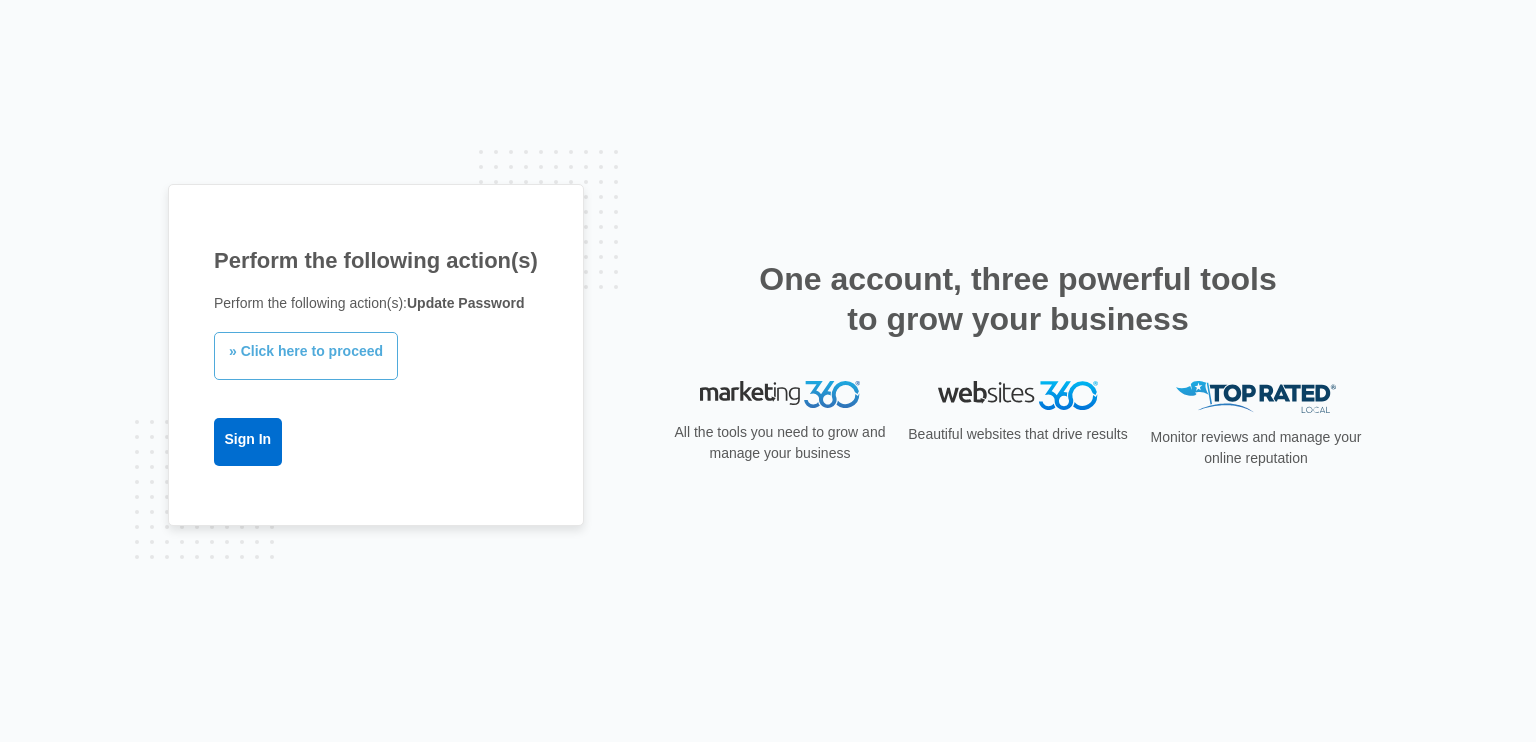 click on "» Click here to proceed" at bounding box center [306, 356] 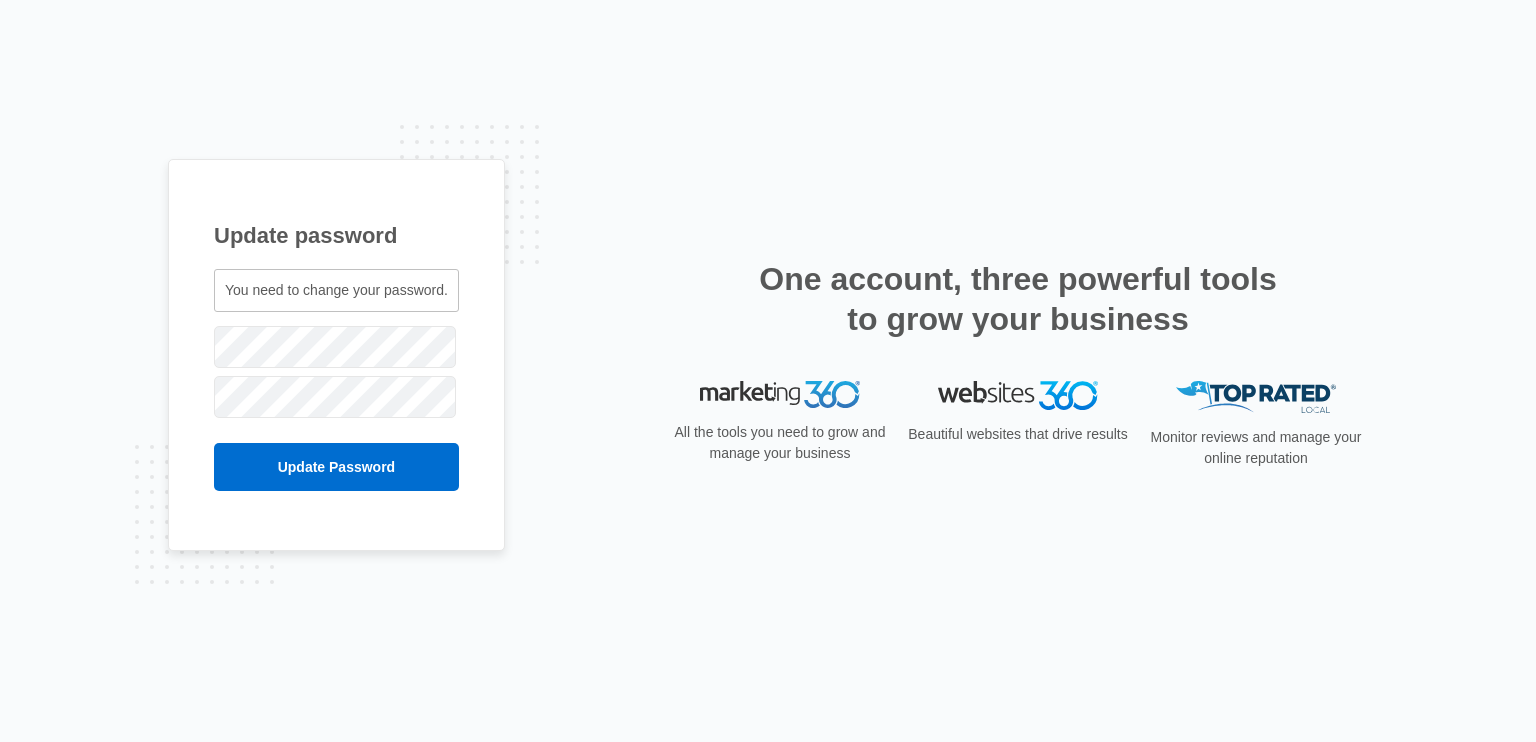 scroll, scrollTop: 0, scrollLeft: 0, axis: both 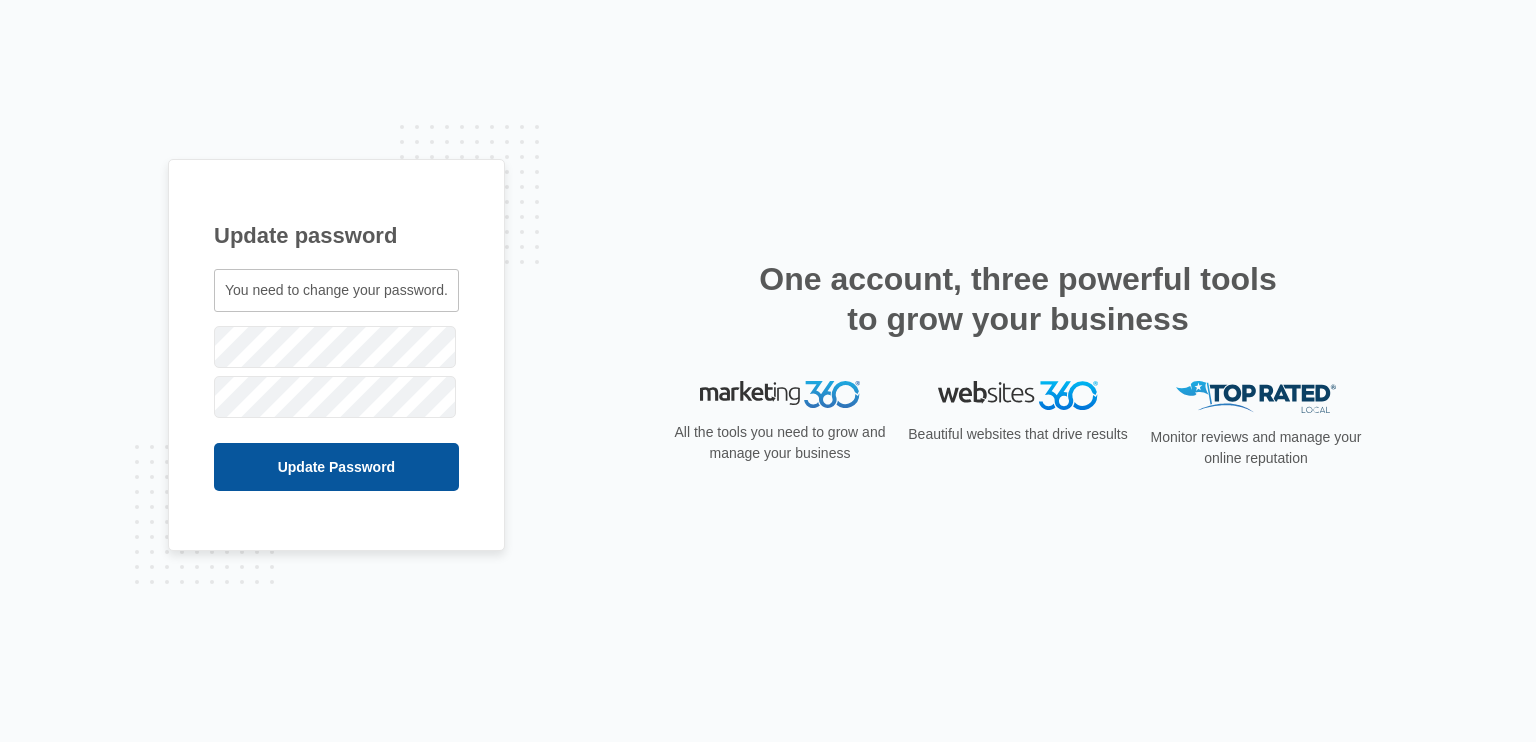 click on "Update Password" at bounding box center (336, 467) 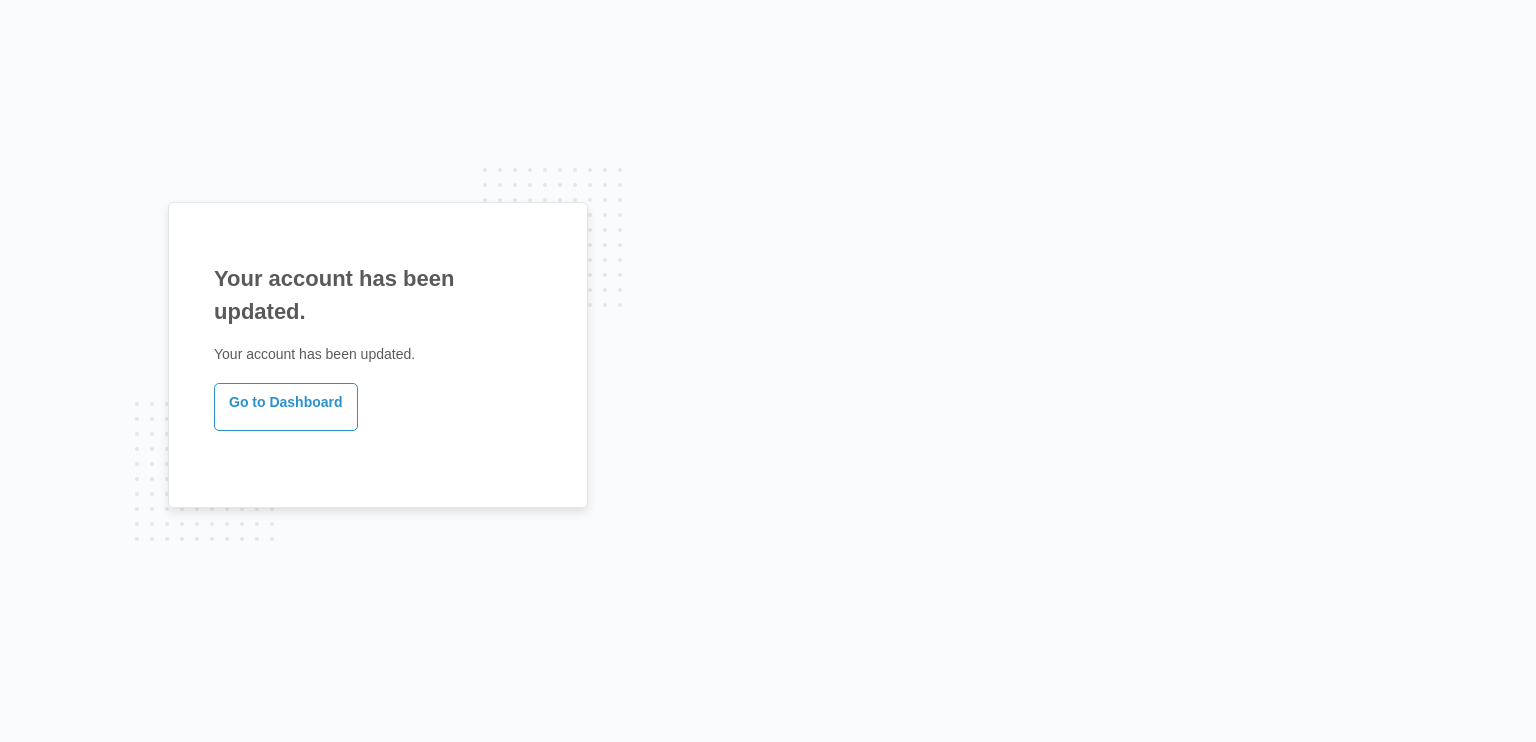 scroll, scrollTop: 0, scrollLeft: 0, axis: both 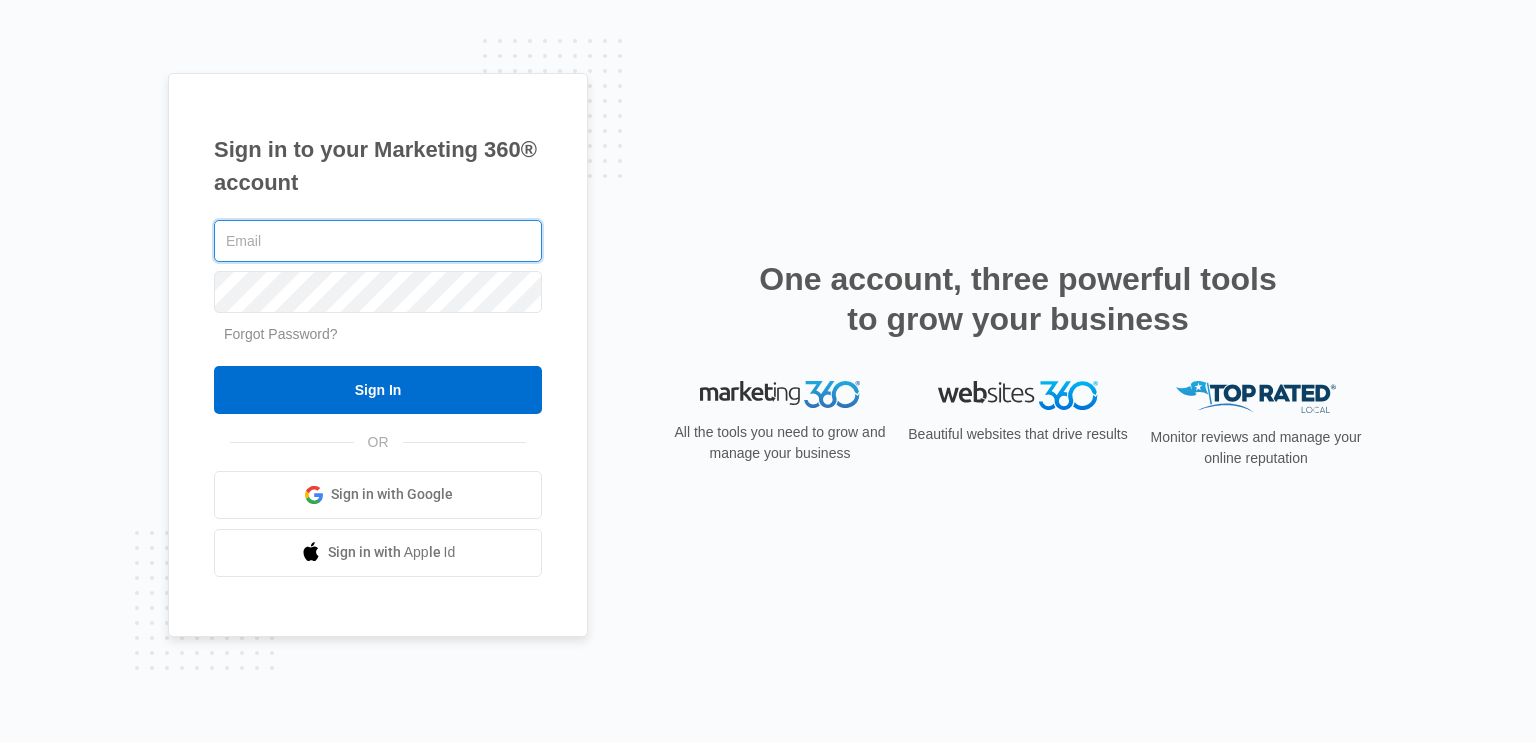 type on "[EMAIL]" 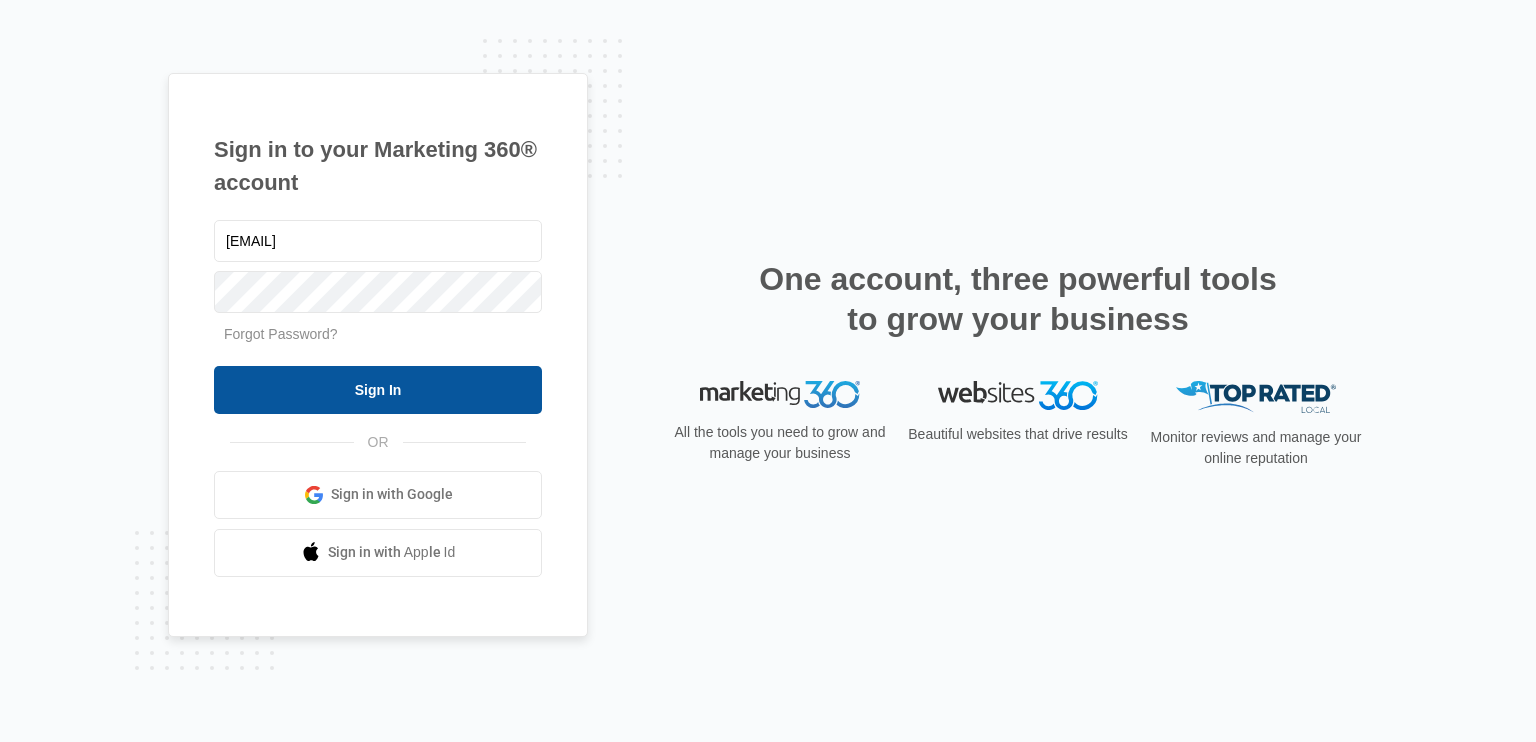 click on "Sign In" at bounding box center [378, 390] 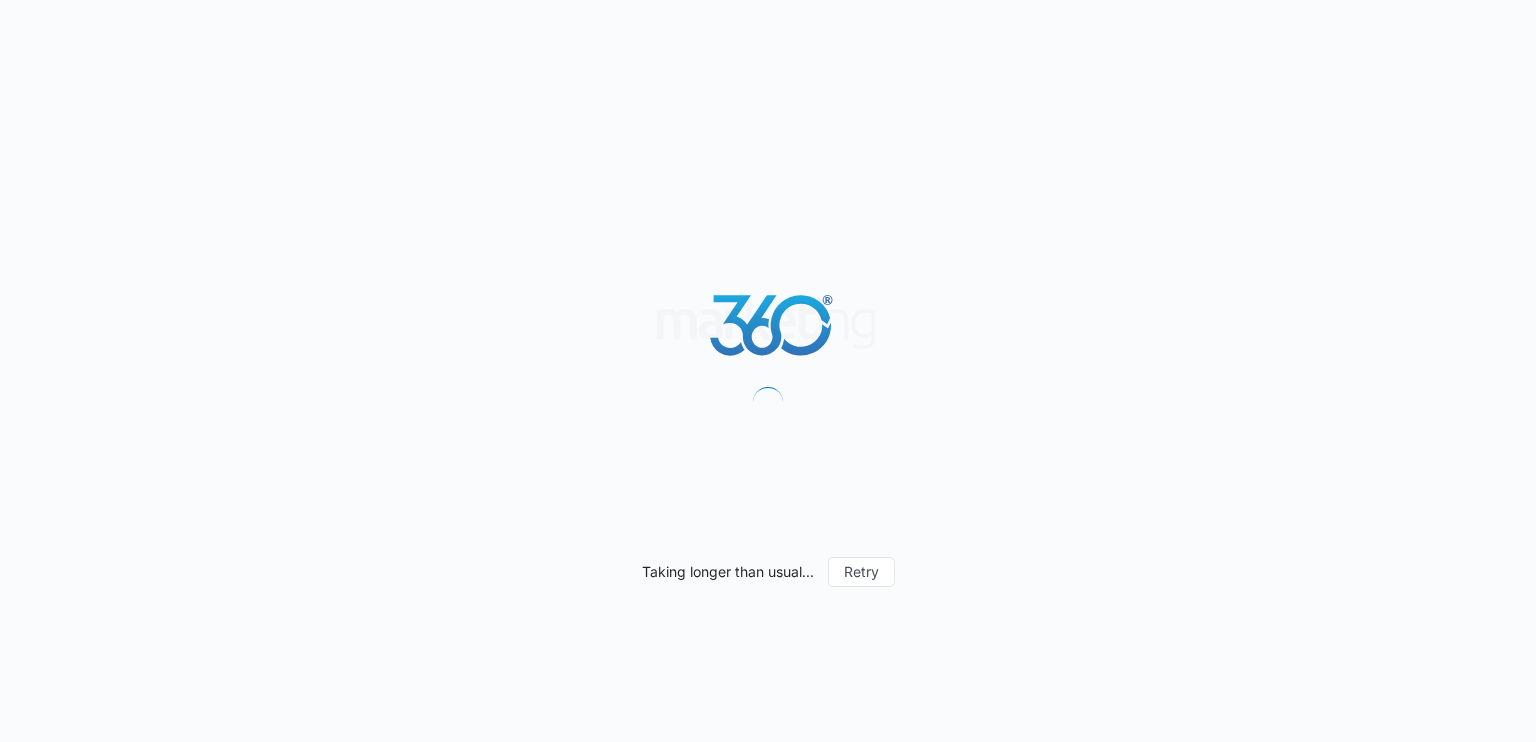 scroll, scrollTop: 0, scrollLeft: 0, axis: both 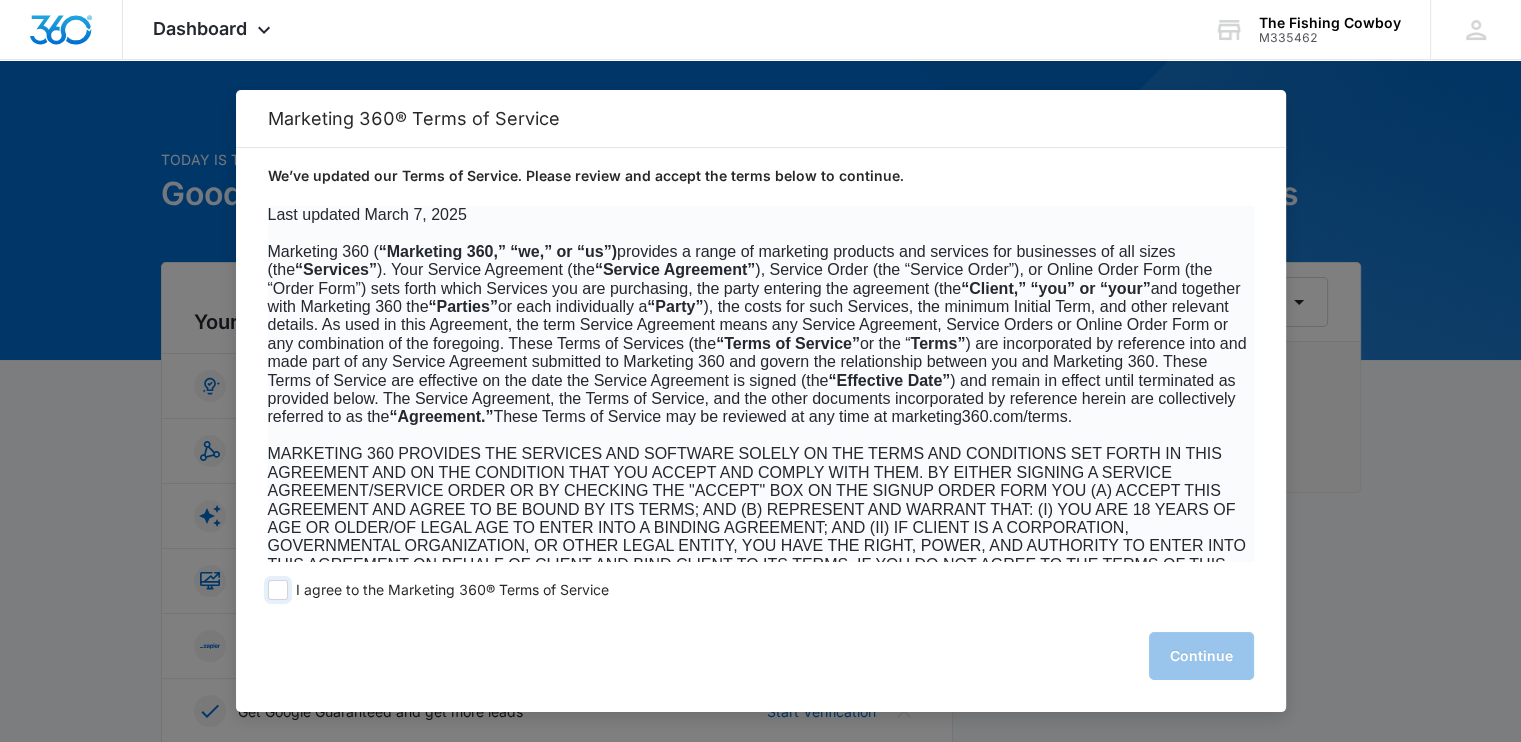 click at bounding box center (278, 590) 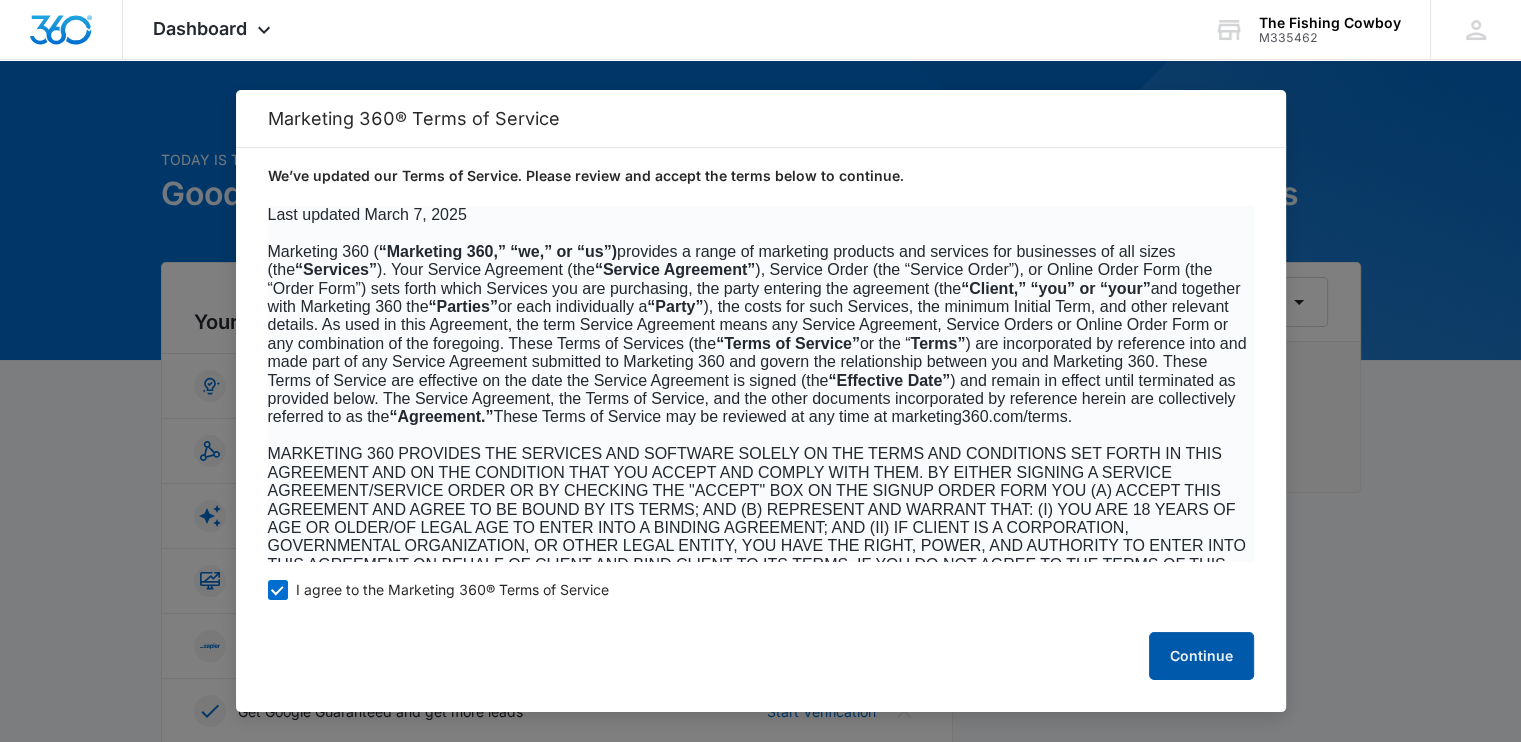 click on "Continue" at bounding box center [1201, 656] 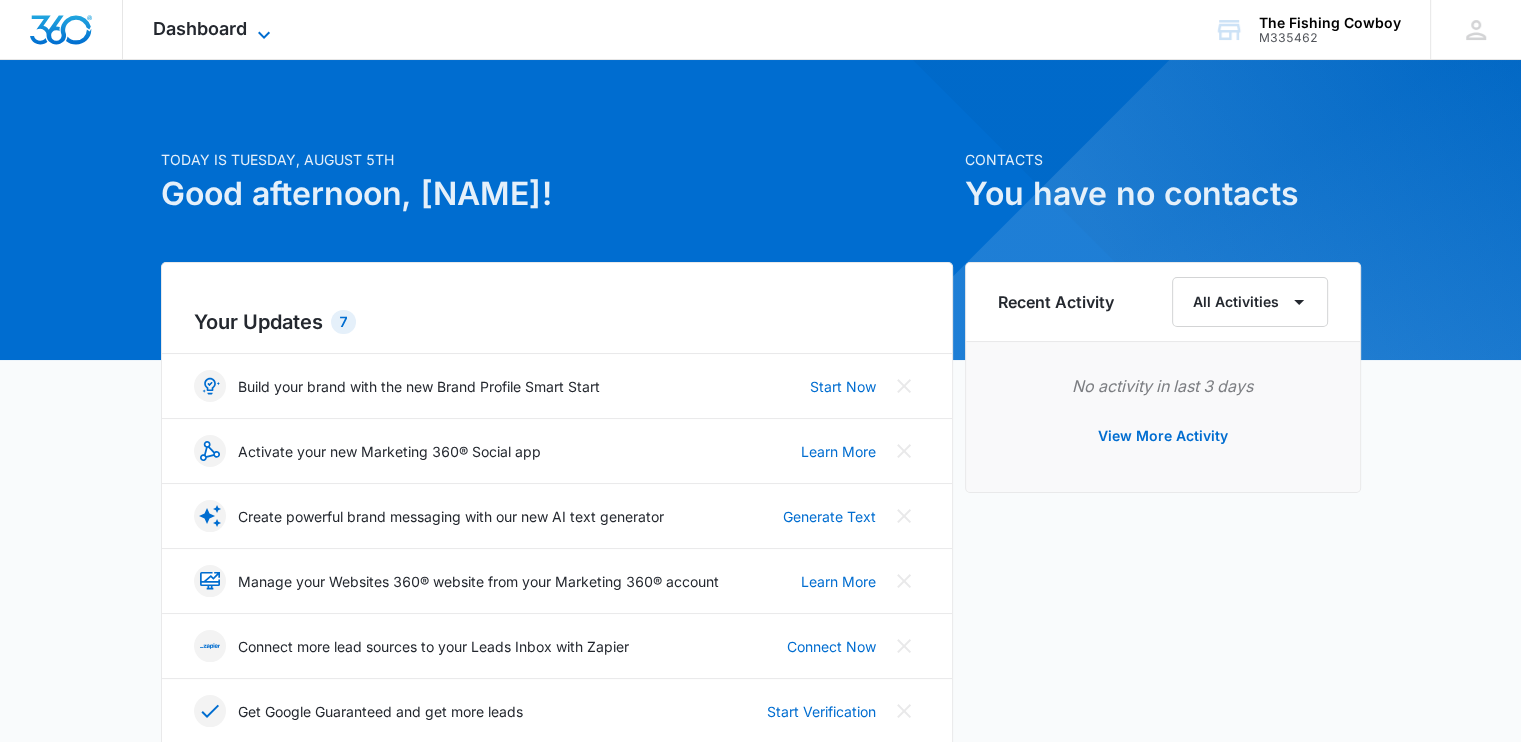 click on "Dashboard" at bounding box center (200, 28) 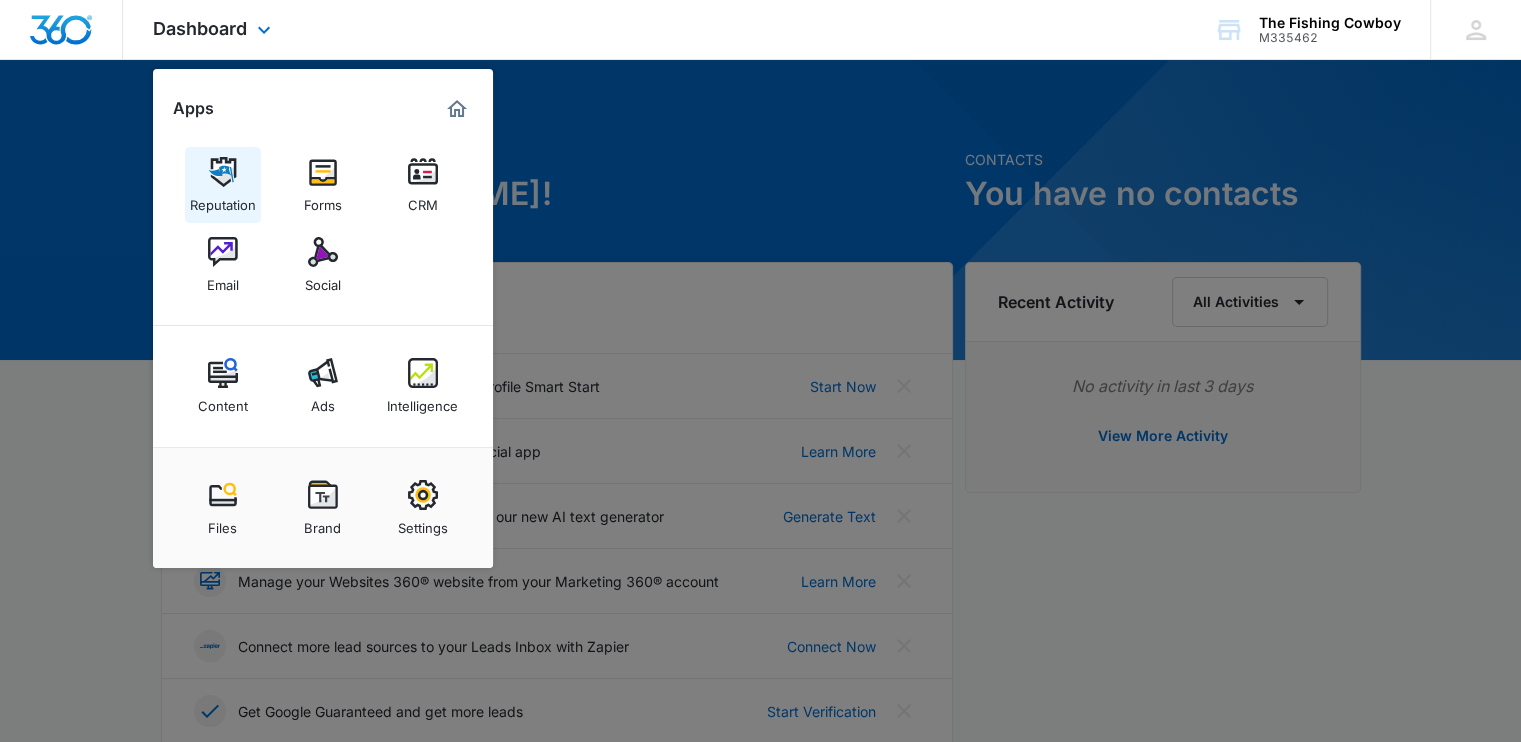 click on "Reputation" at bounding box center (223, 185) 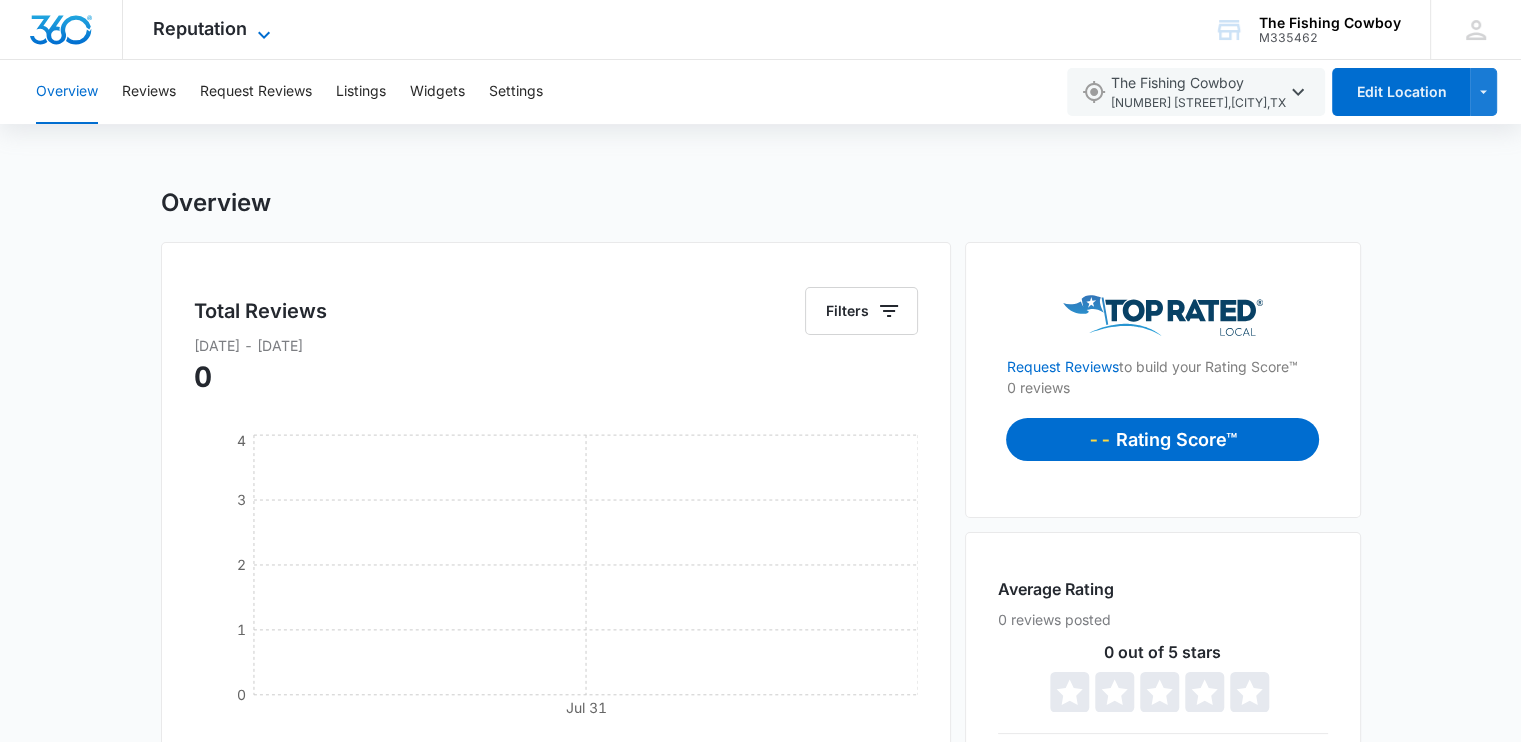 click on "Reputation" at bounding box center [200, 28] 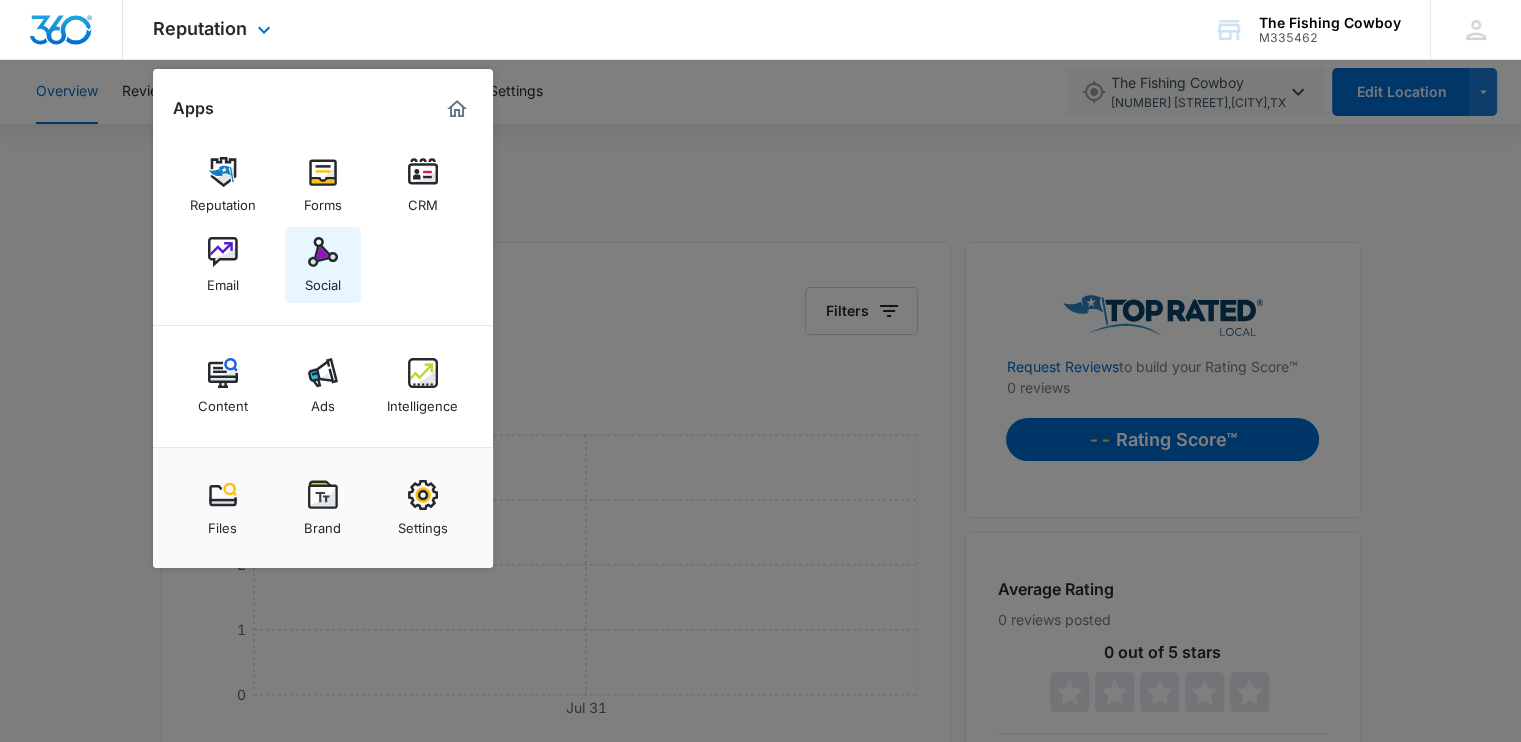 click on "Social" at bounding box center [323, 280] 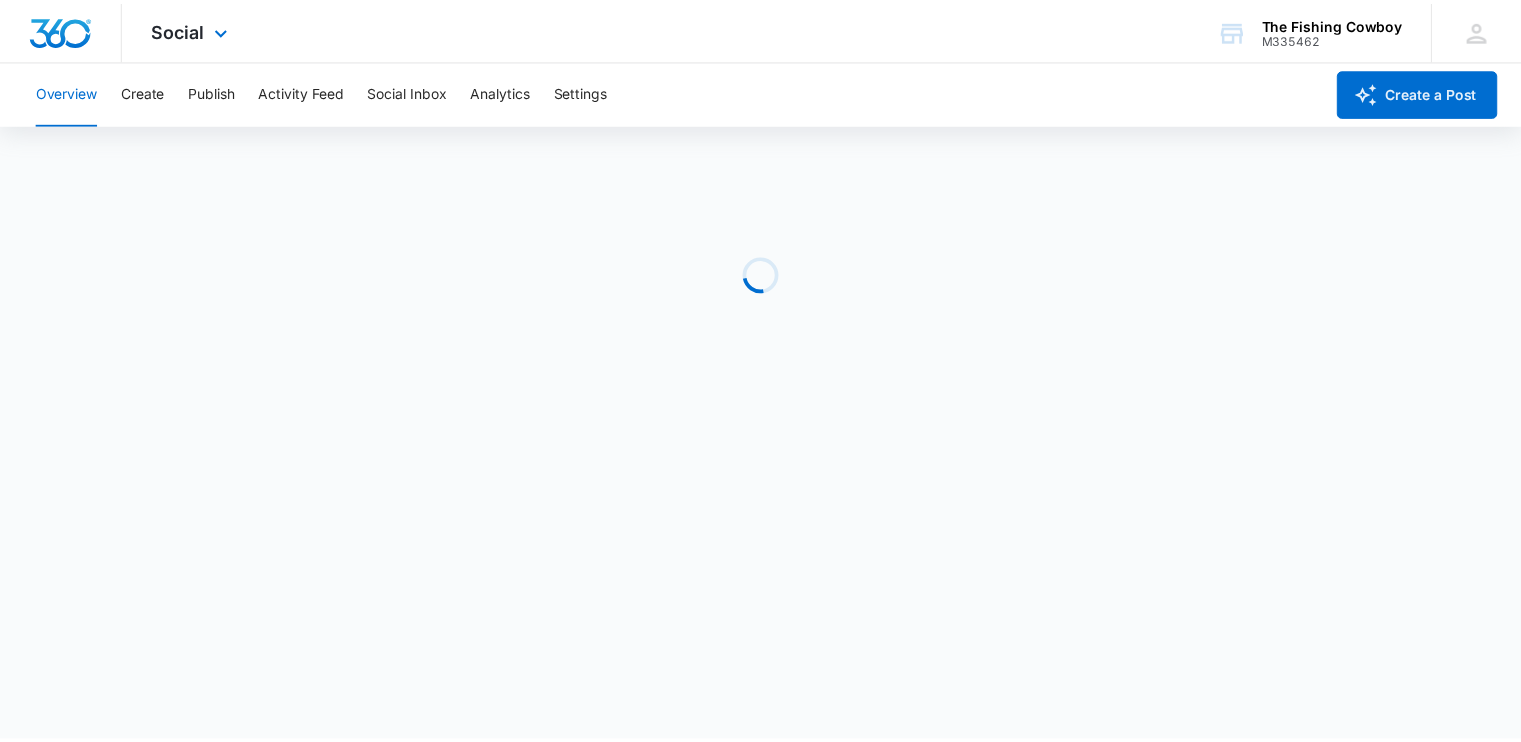 scroll, scrollTop: 0, scrollLeft: 0, axis: both 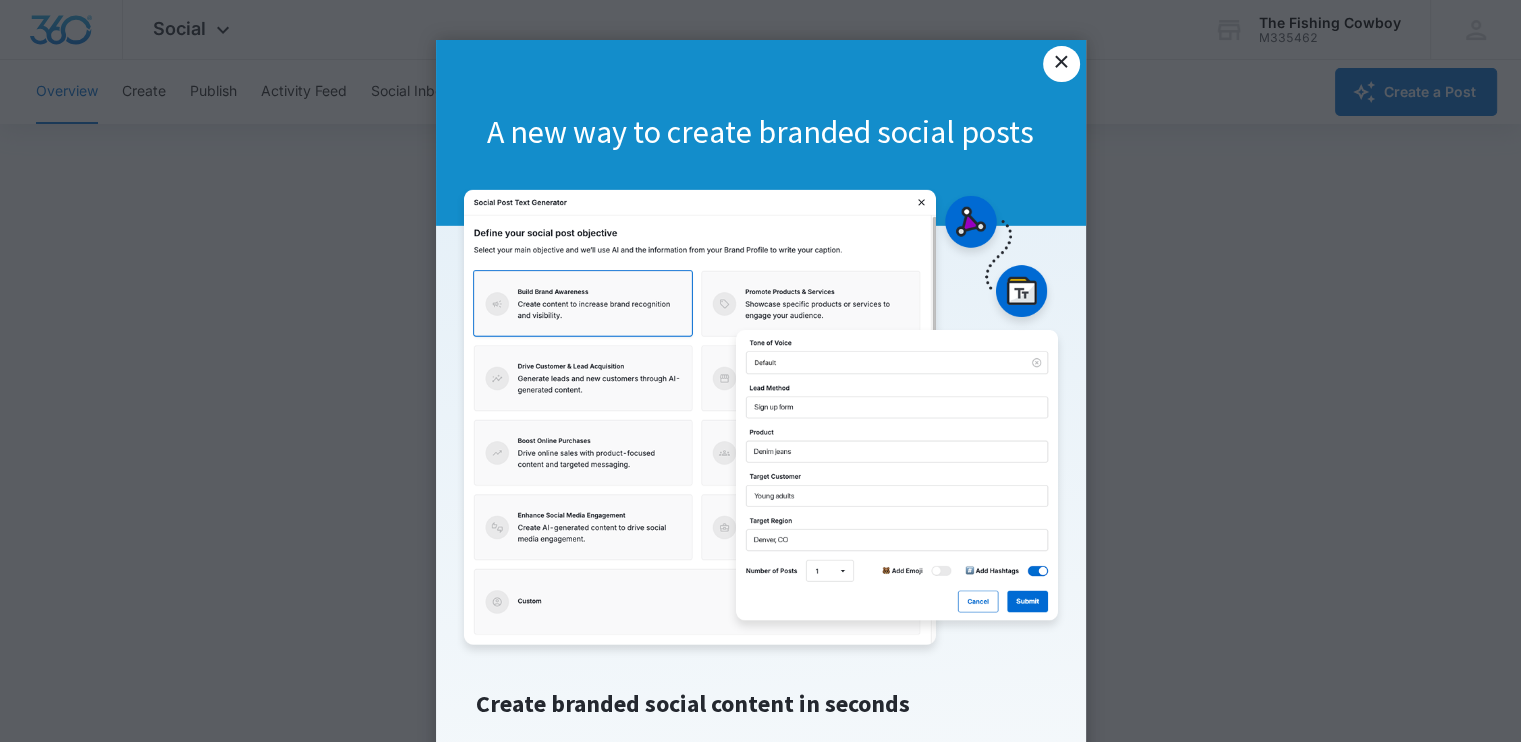 click on "×" at bounding box center (1061, 64) 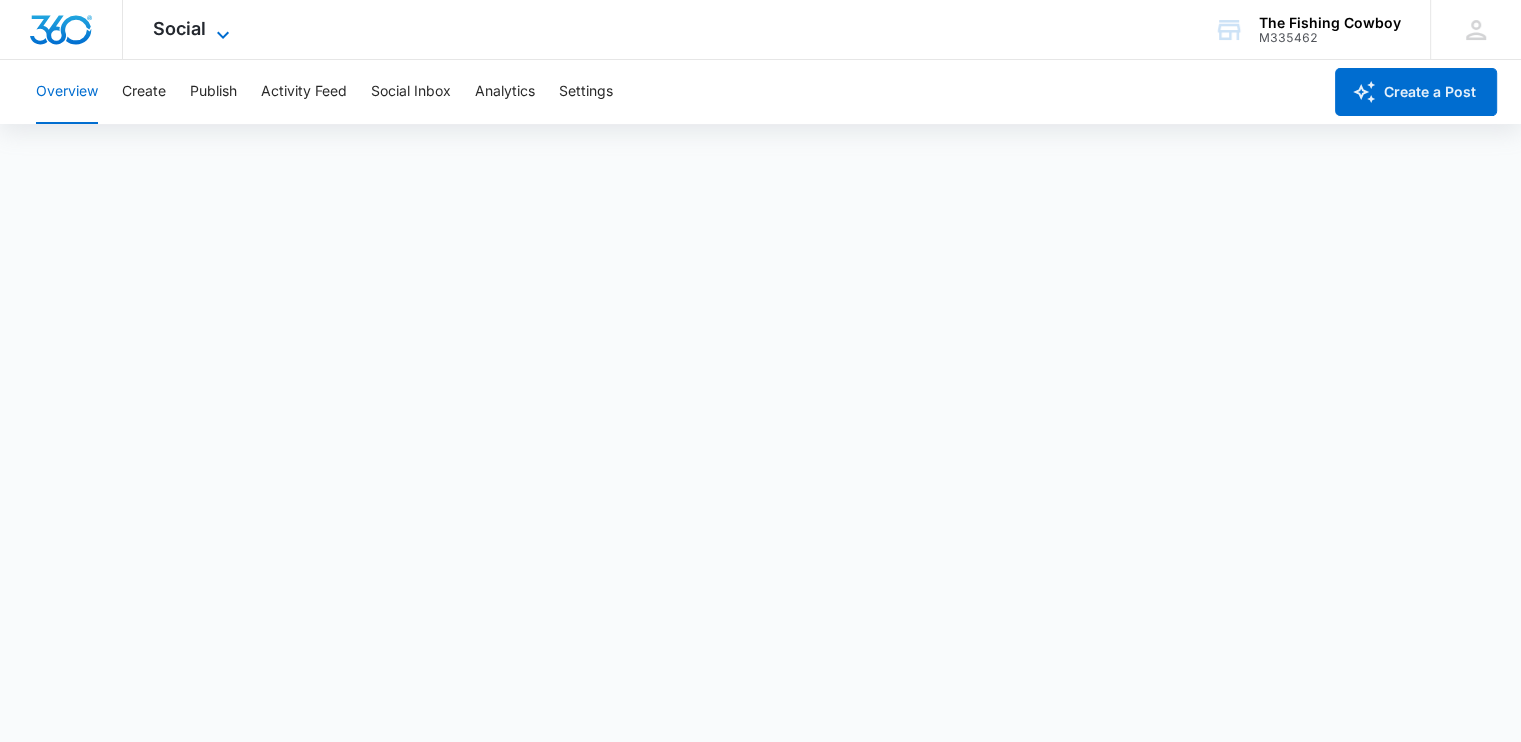 click 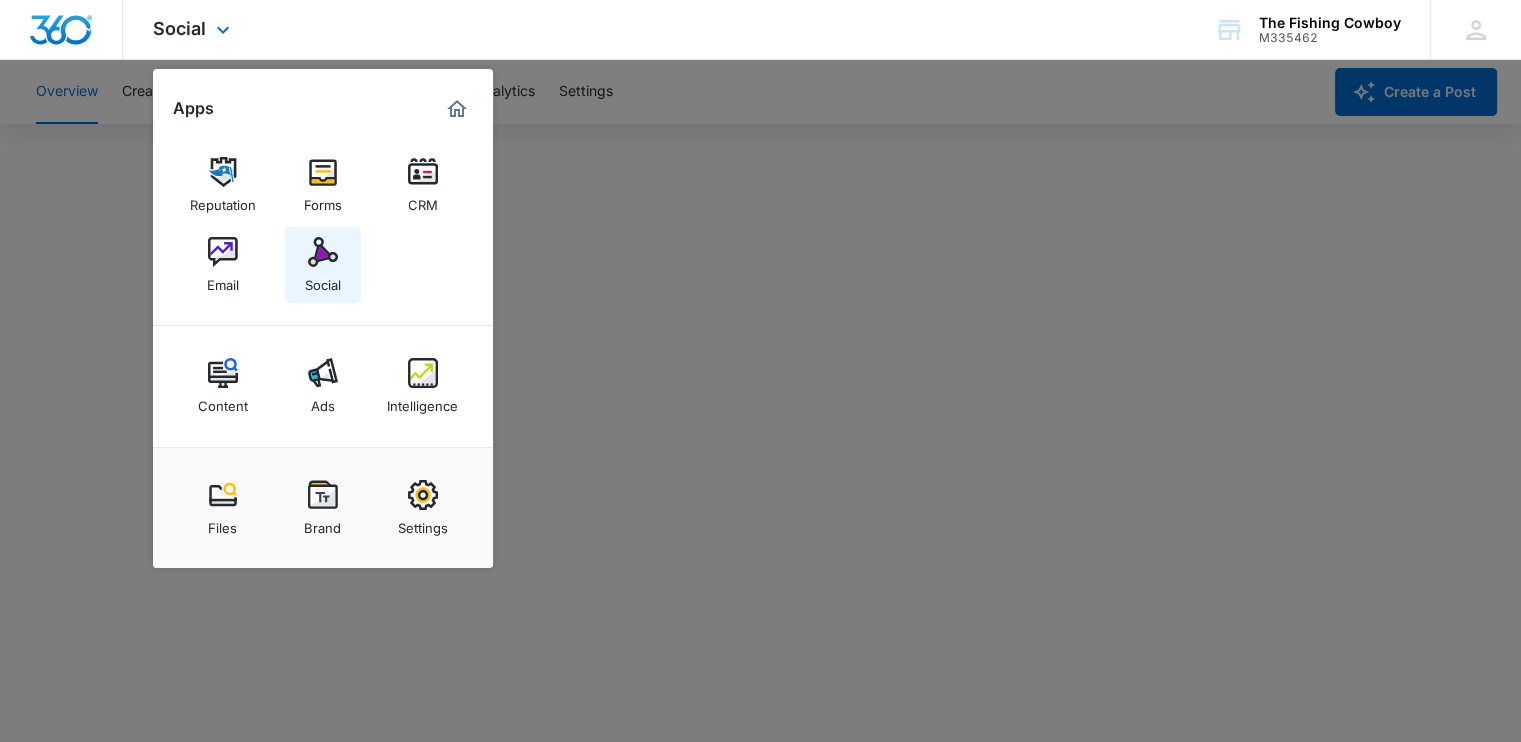 click on "Social" at bounding box center (323, 280) 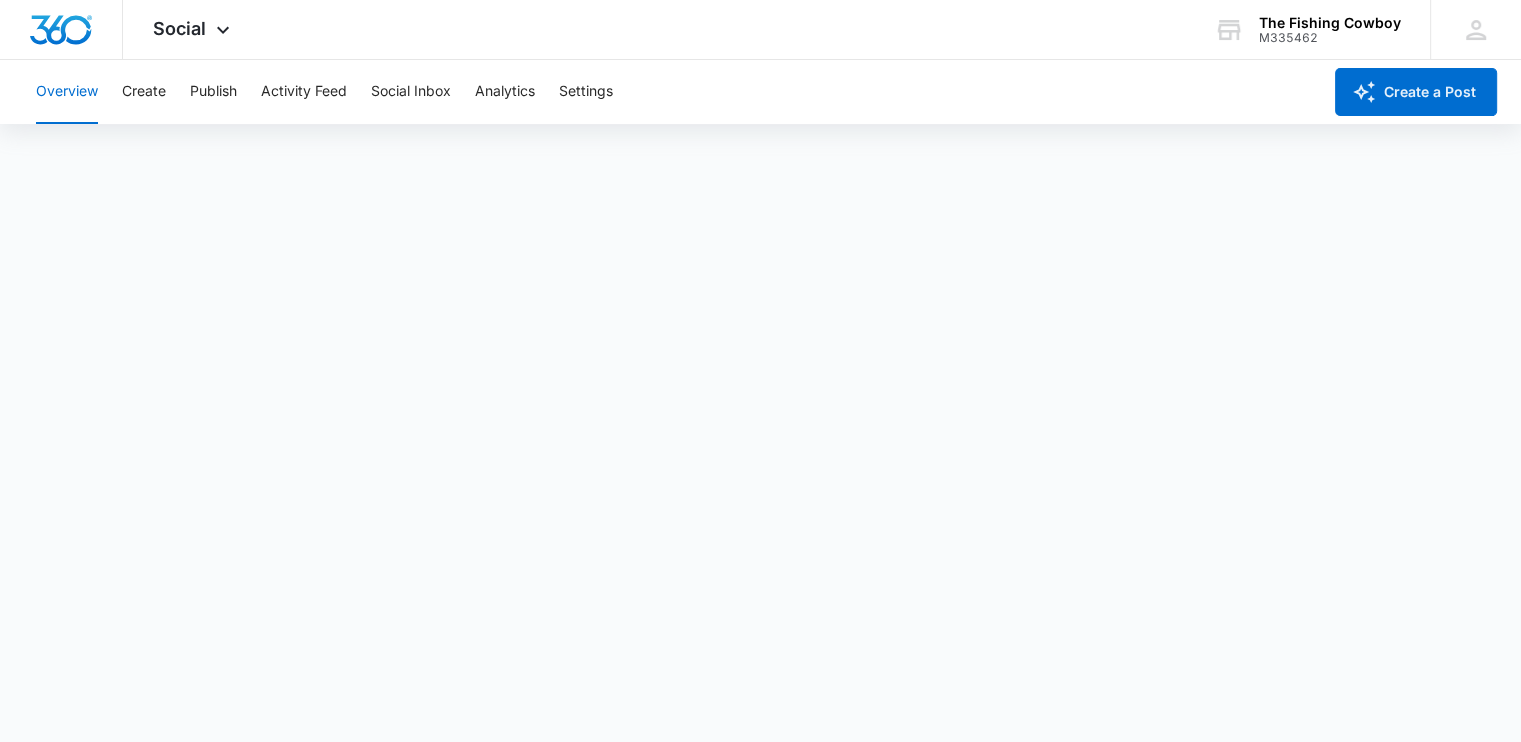 click on "Overview Create Publish Activity Feed Social Inbox Analytics Settings" at bounding box center (672, 92) 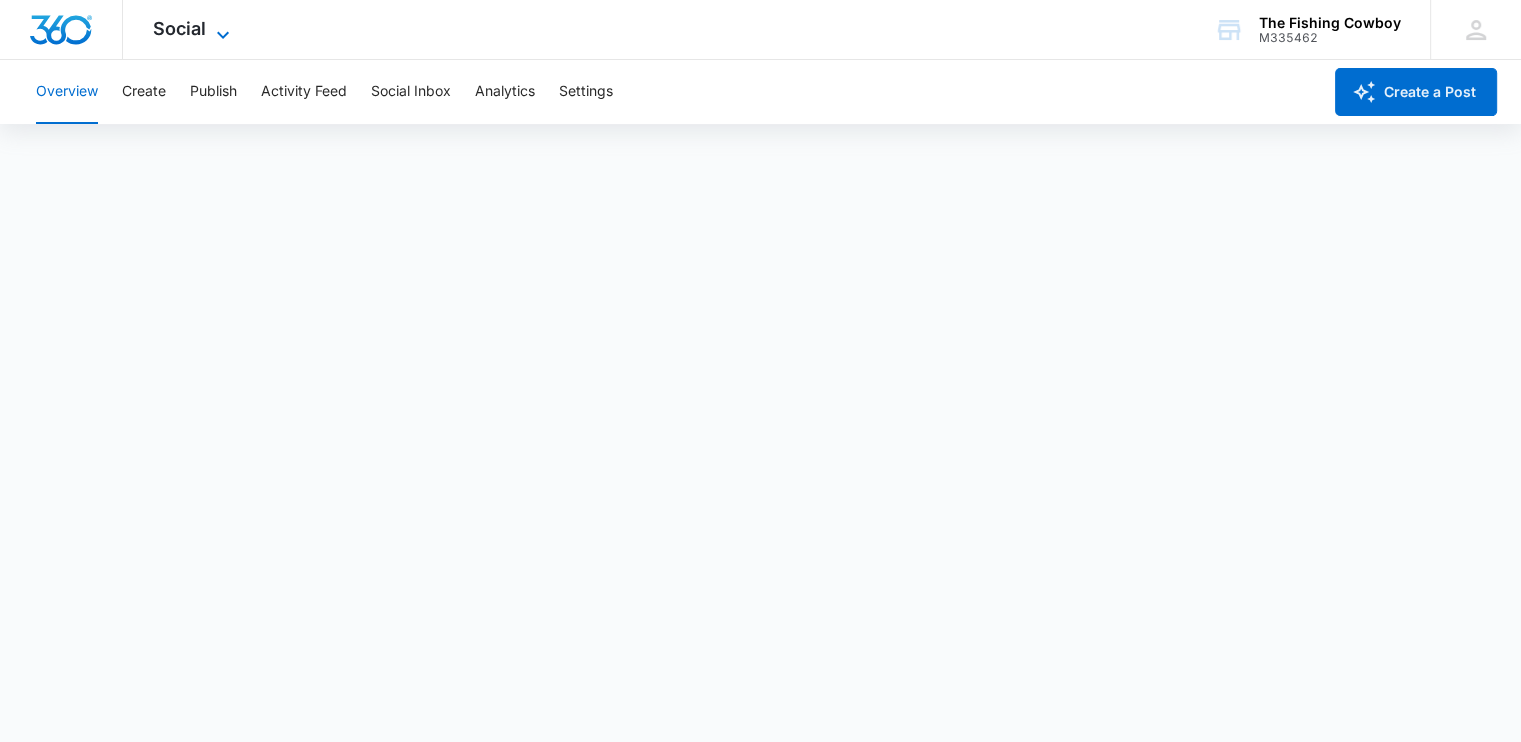 click on "Social" at bounding box center [179, 28] 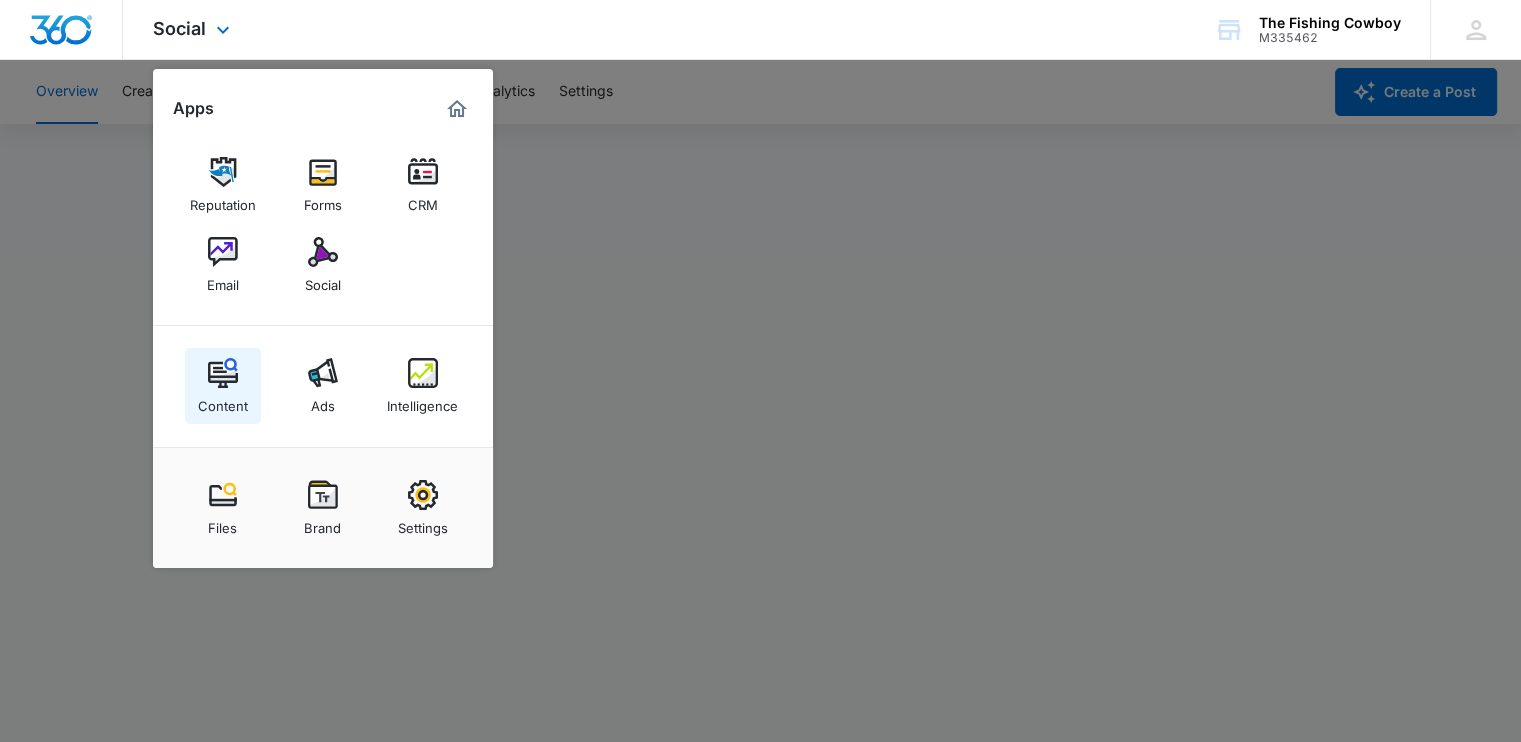 click on "Content" at bounding box center (223, 401) 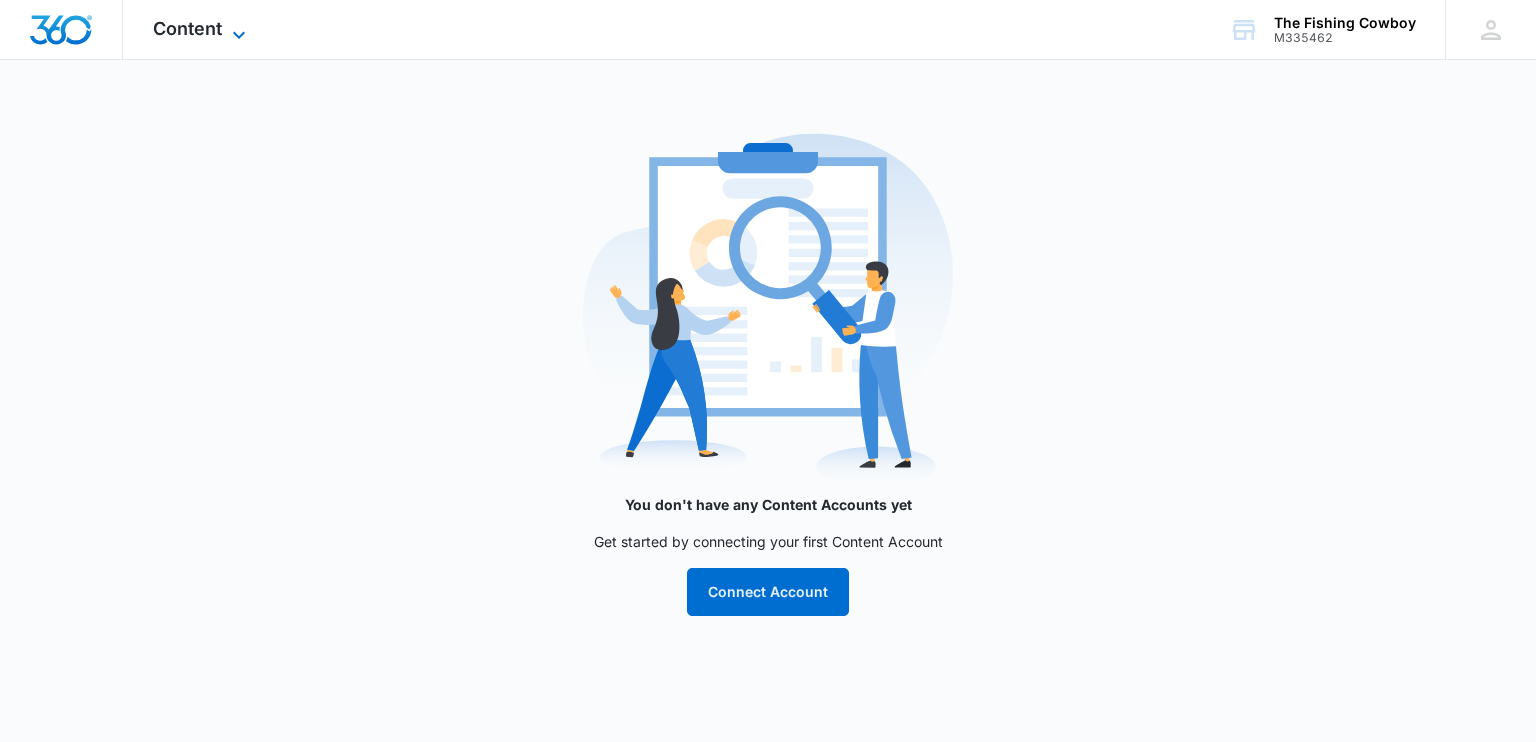 click on "Content" at bounding box center [187, 28] 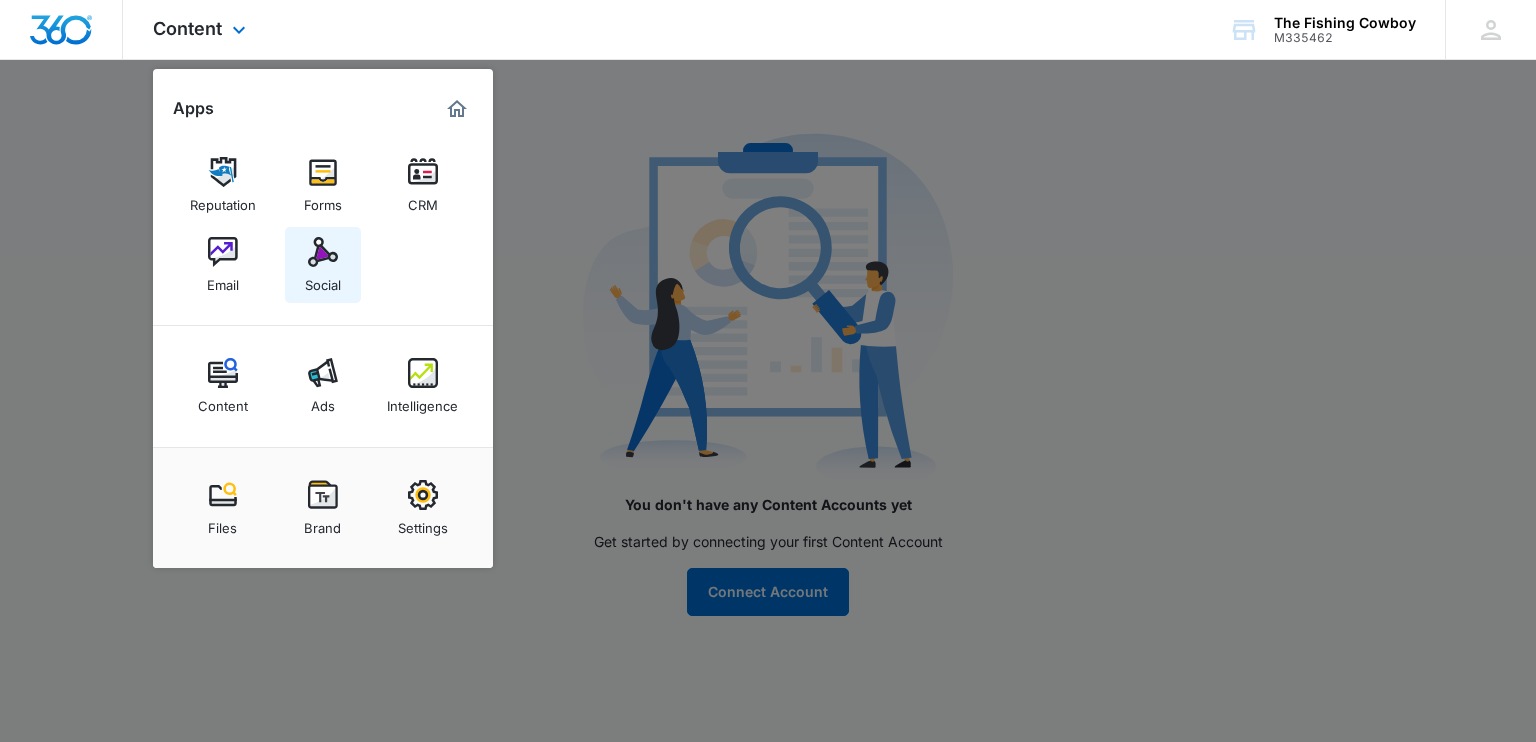 click on "Social" at bounding box center (323, 280) 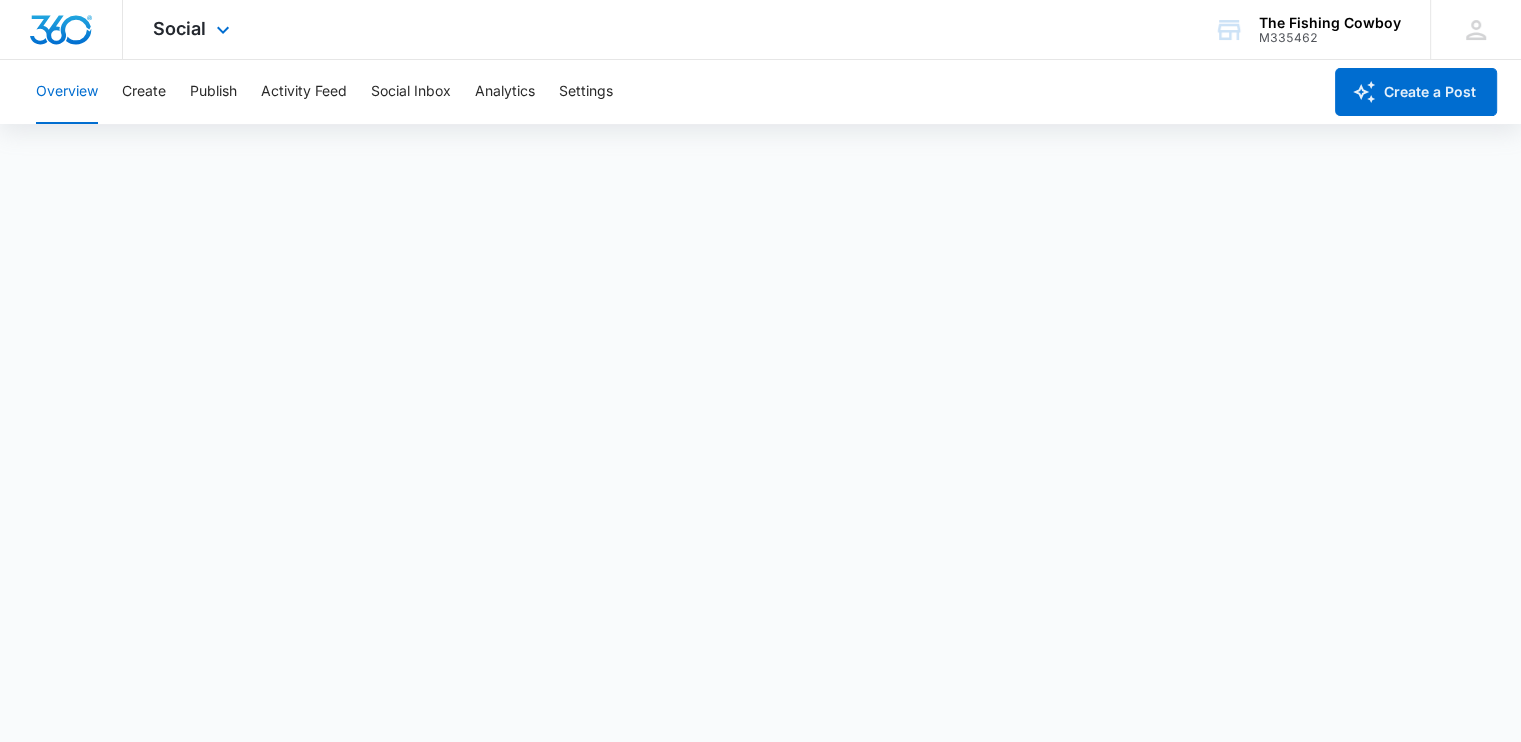 click at bounding box center (61, 30) 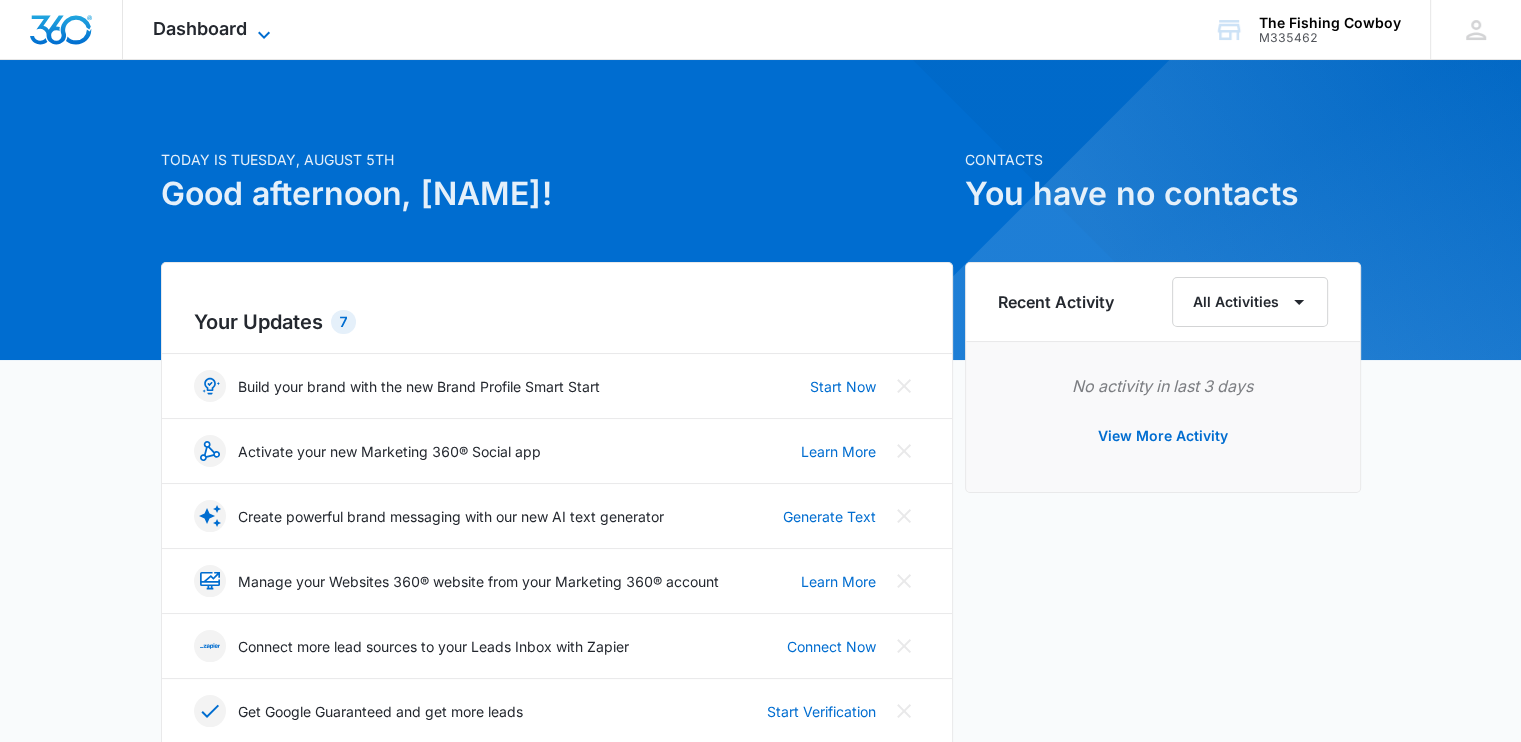 click on "Dashboard" at bounding box center (200, 28) 